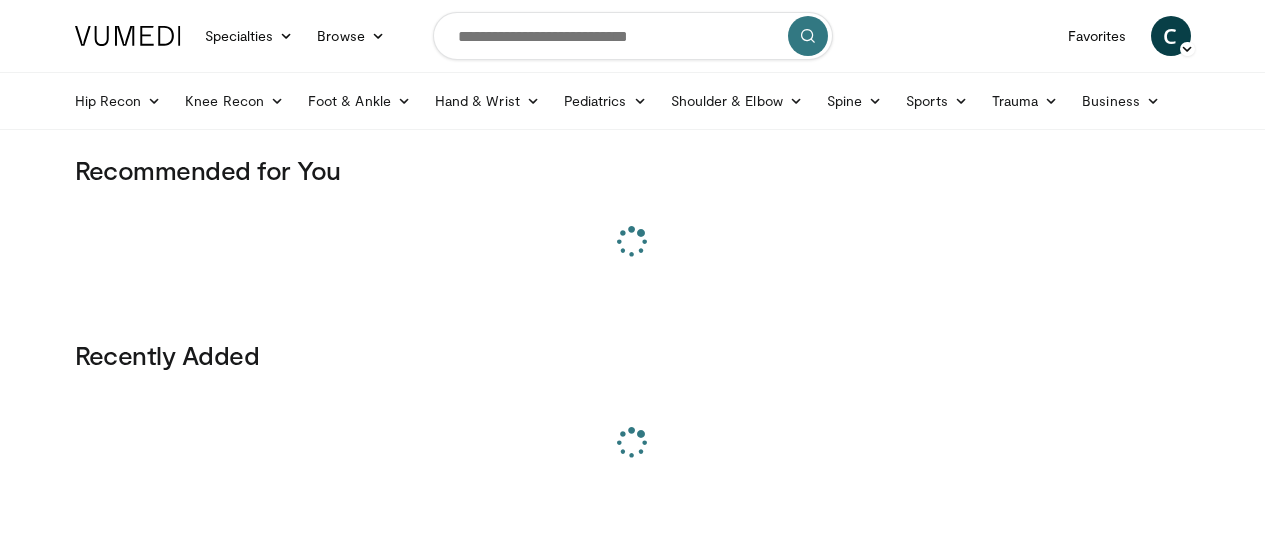 scroll, scrollTop: 0, scrollLeft: 0, axis: both 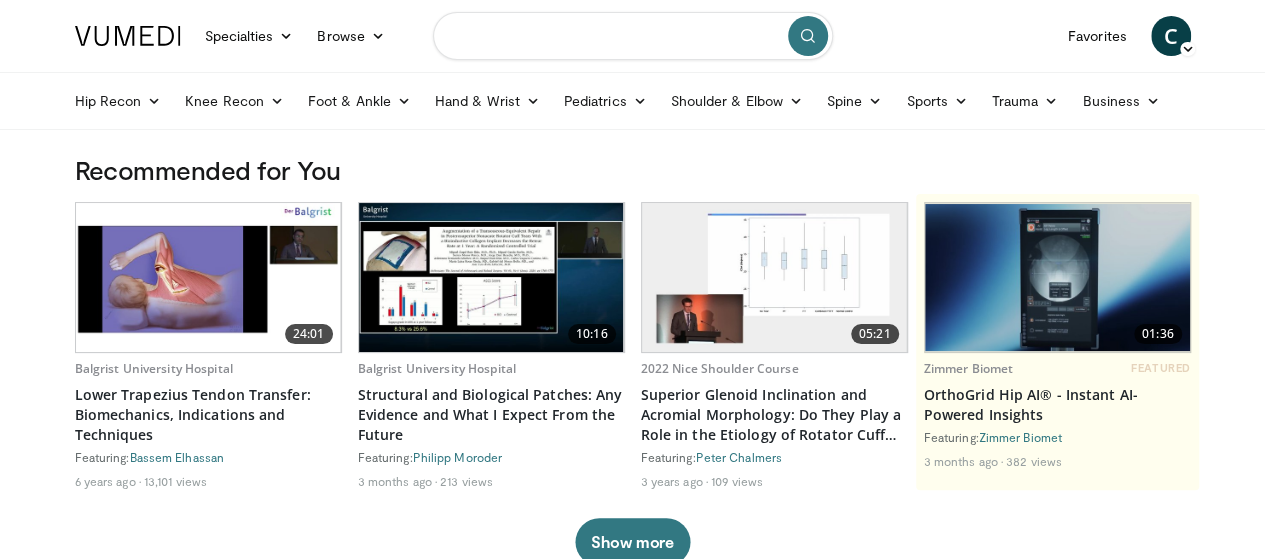 click at bounding box center [633, 36] 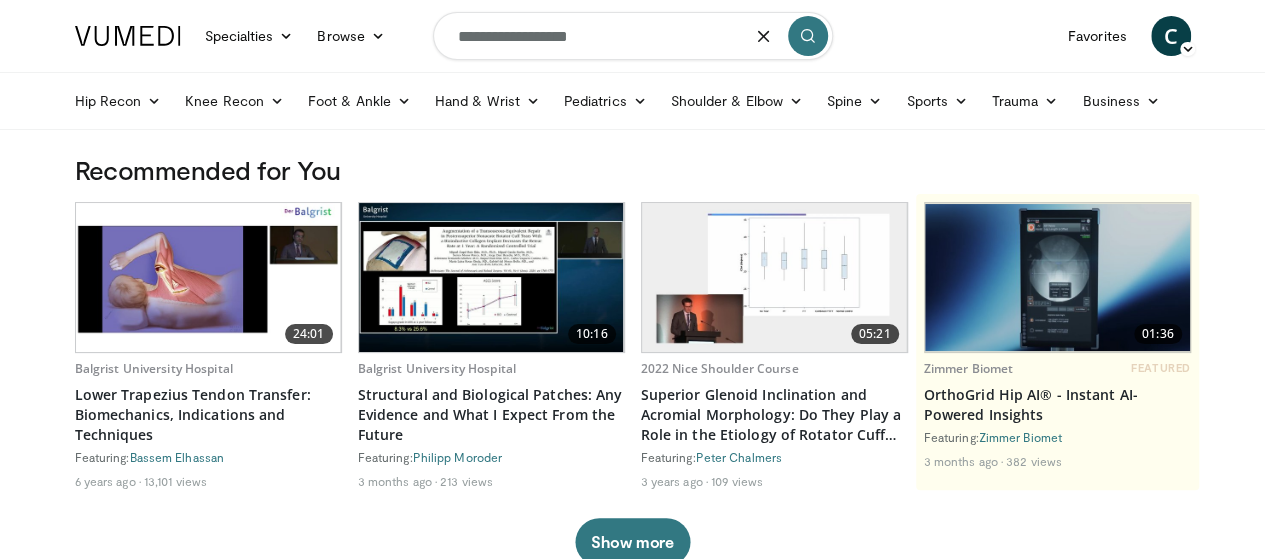 type on "**********" 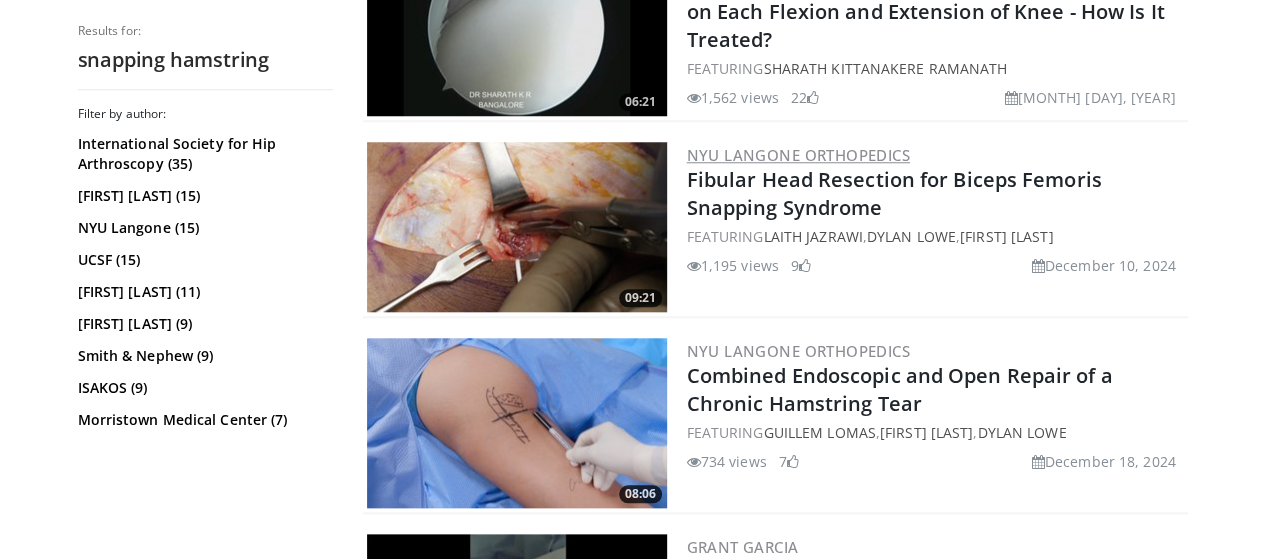scroll, scrollTop: 900, scrollLeft: 0, axis: vertical 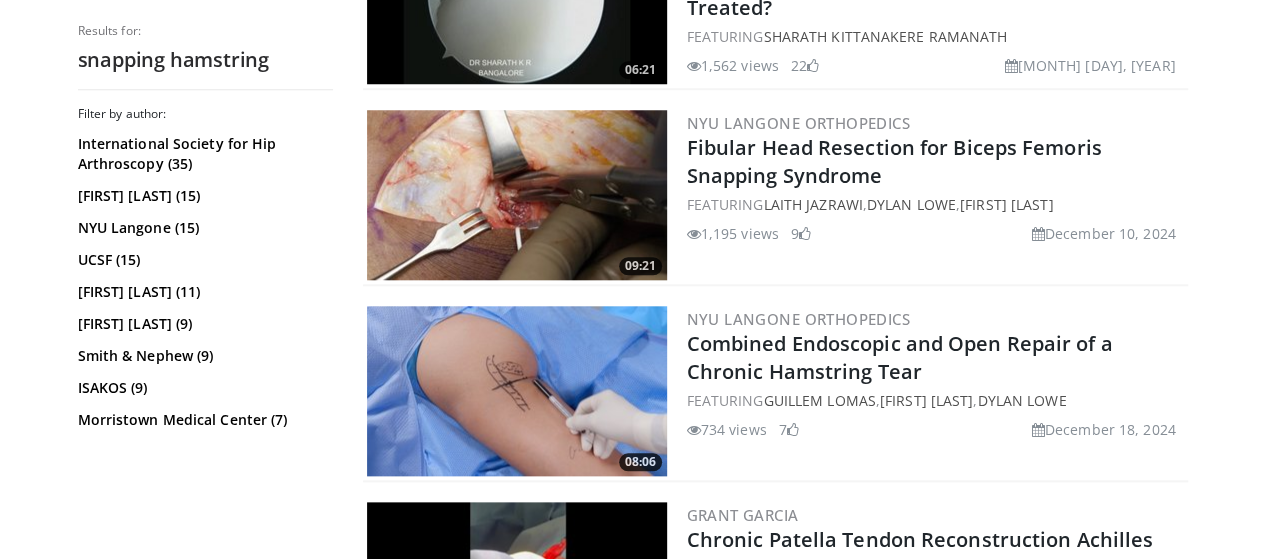 click at bounding box center [517, 195] 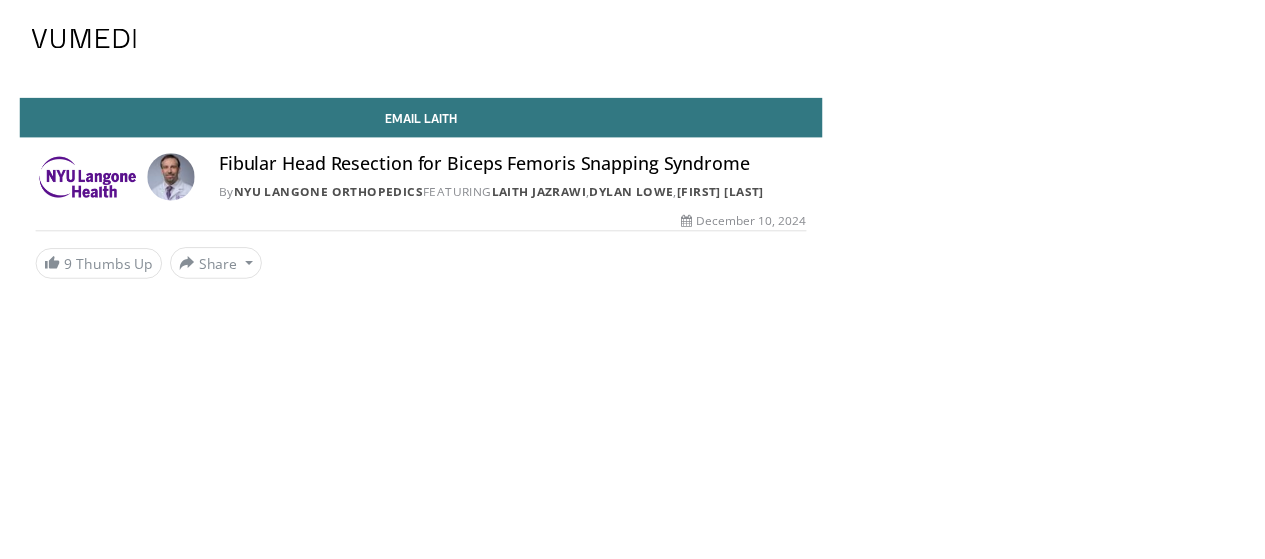 scroll, scrollTop: 0, scrollLeft: 0, axis: both 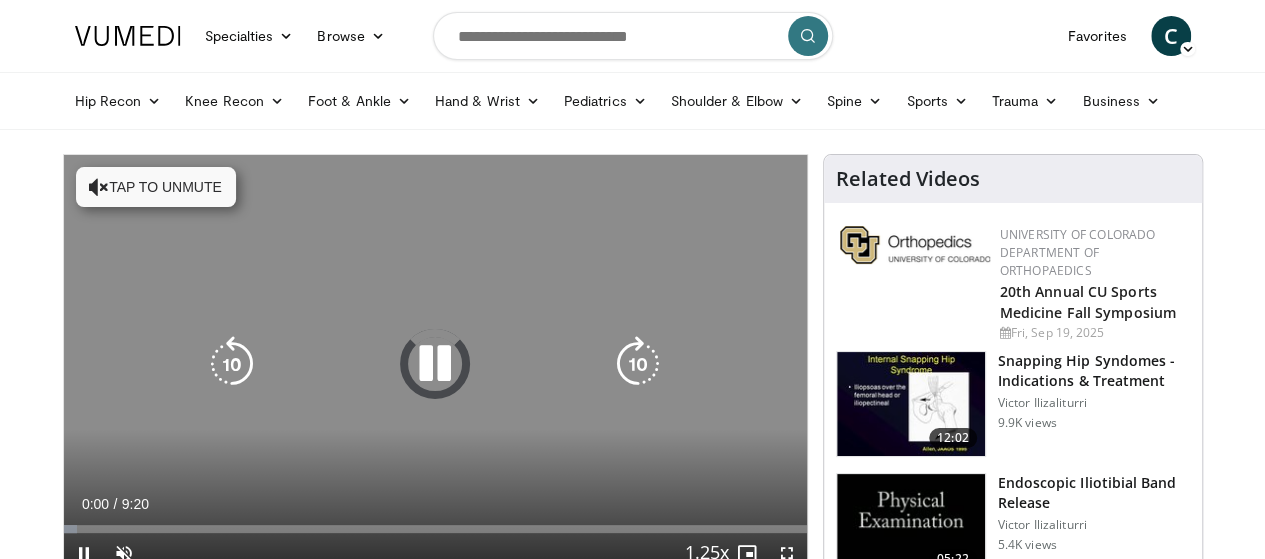 click at bounding box center (435, 364) 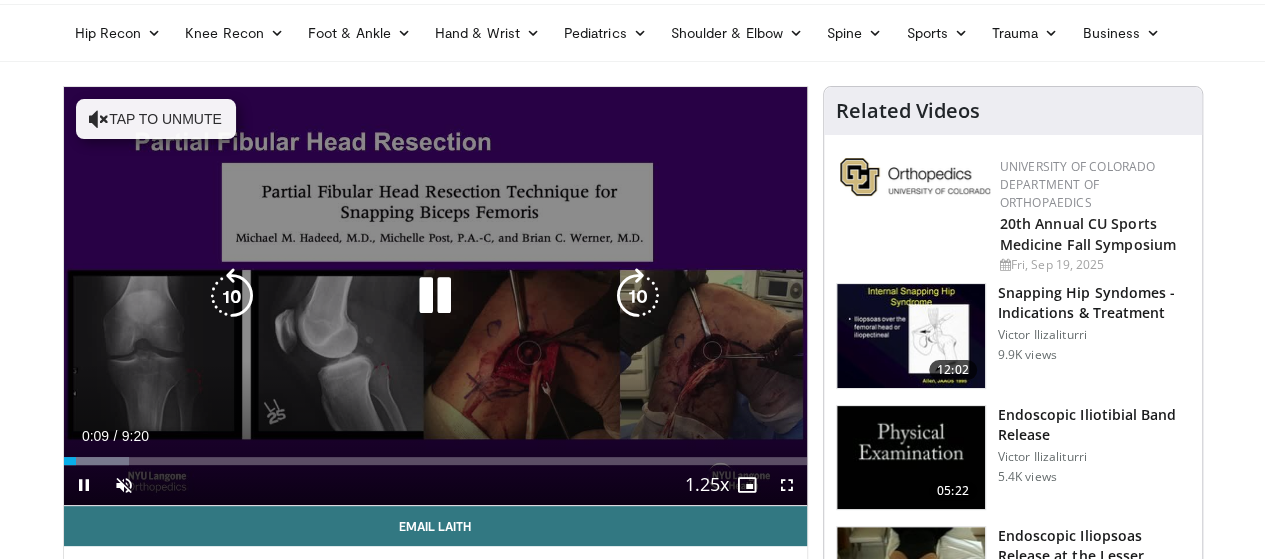 scroll, scrollTop: 100, scrollLeft: 0, axis: vertical 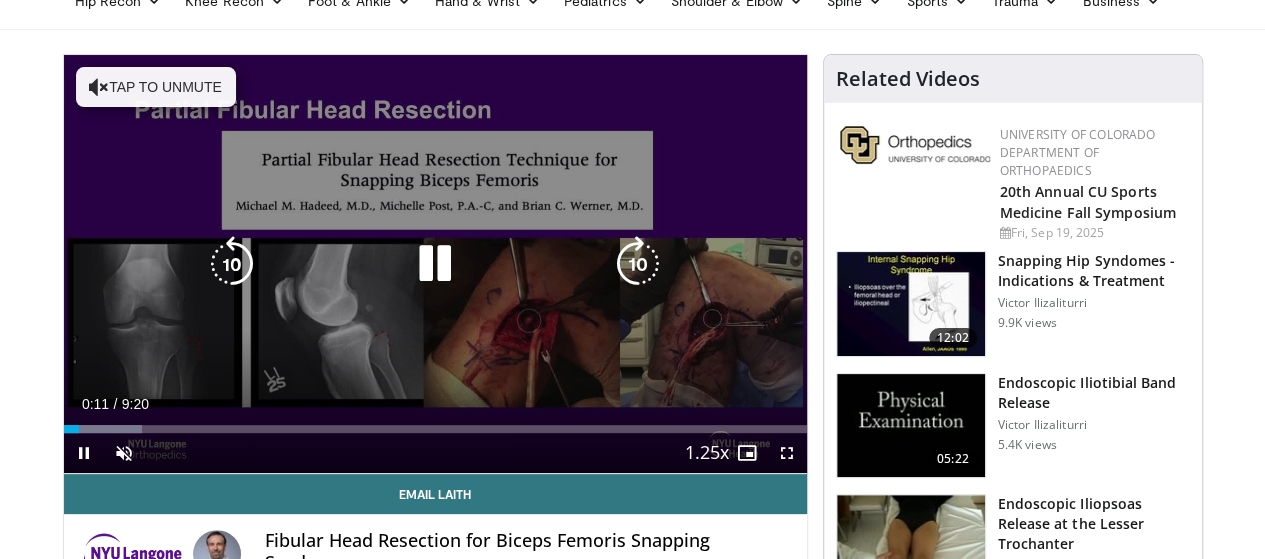 click at bounding box center [435, 264] 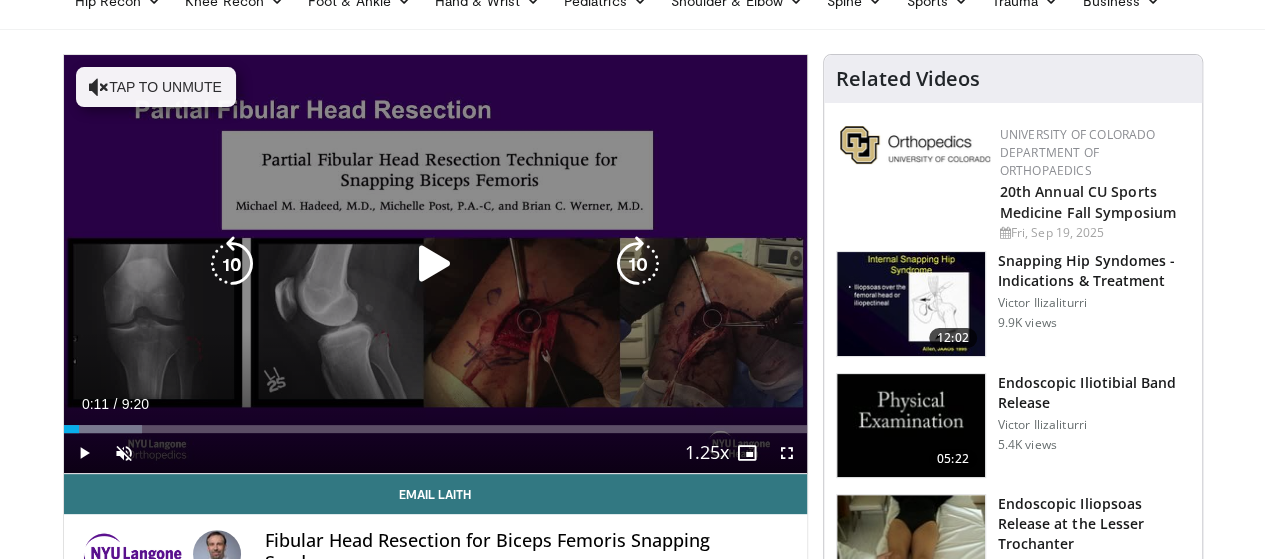 click at bounding box center (435, 264) 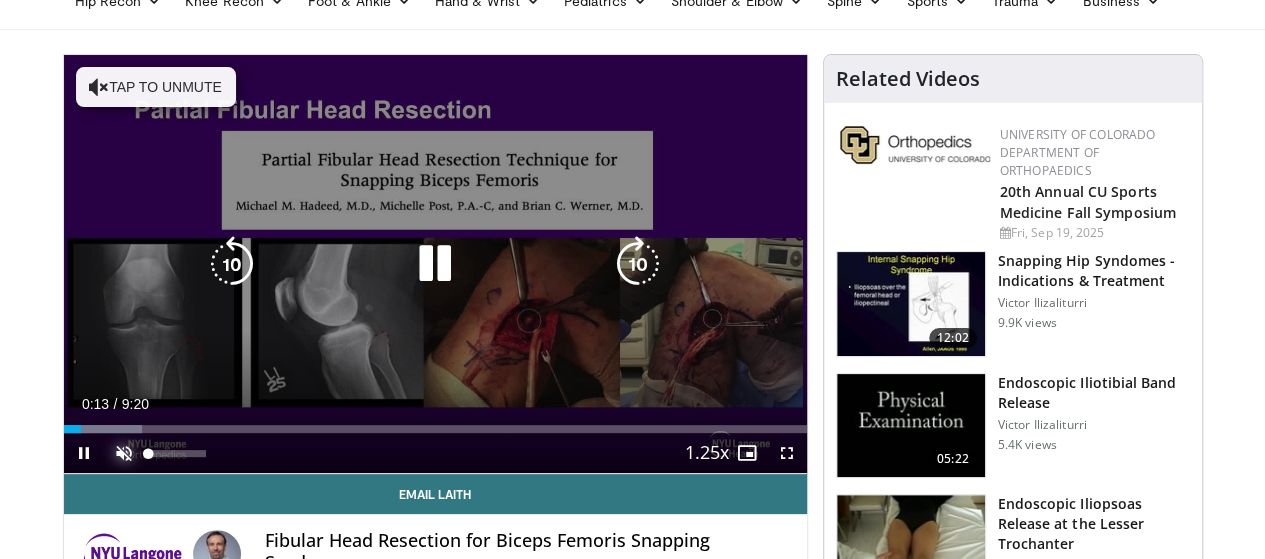 click at bounding box center [124, 453] 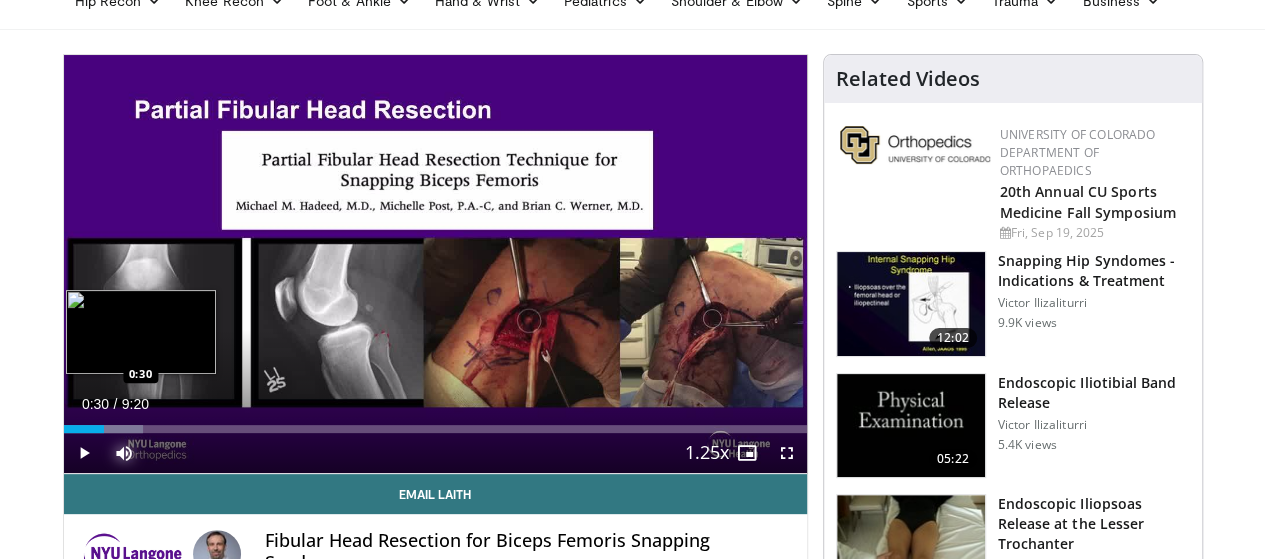 click at bounding box center (104, 429) 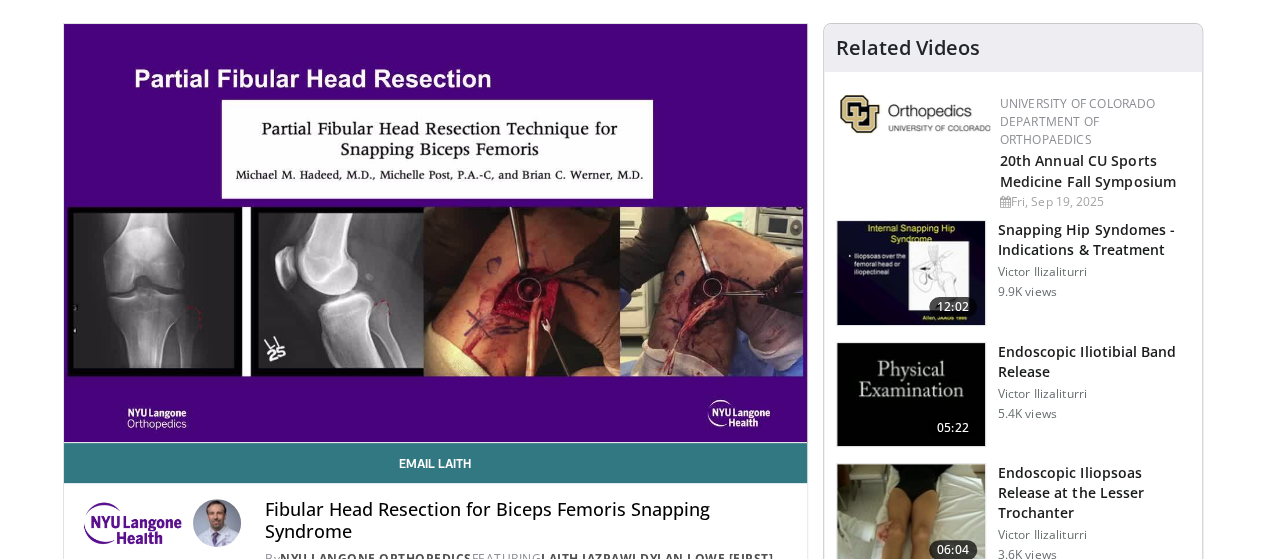 scroll, scrollTop: 100, scrollLeft: 0, axis: vertical 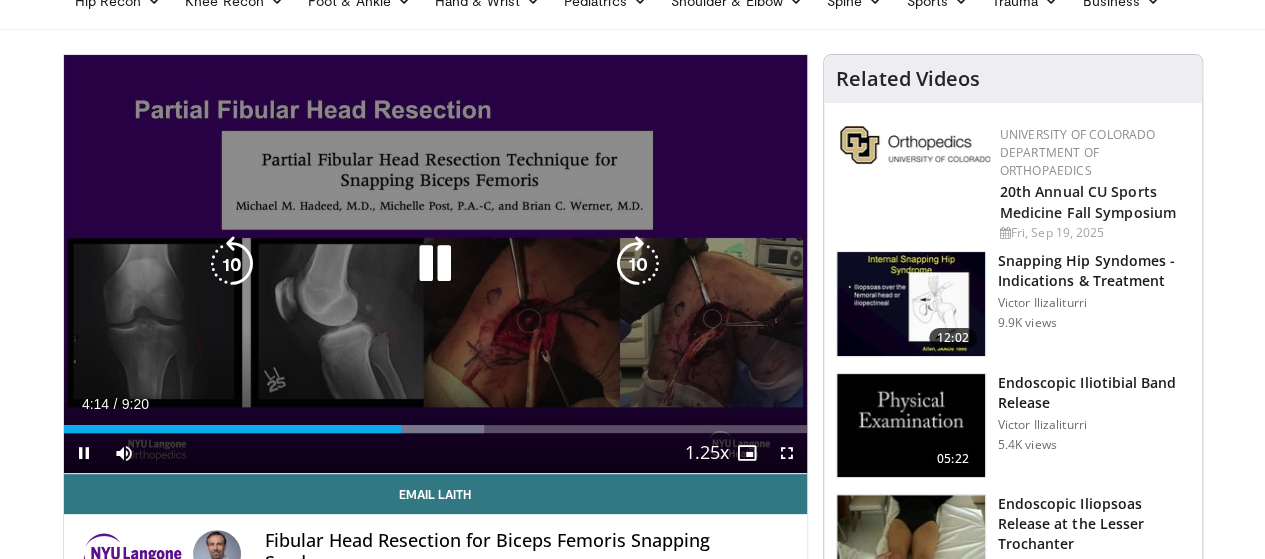 click at bounding box center [435, 264] 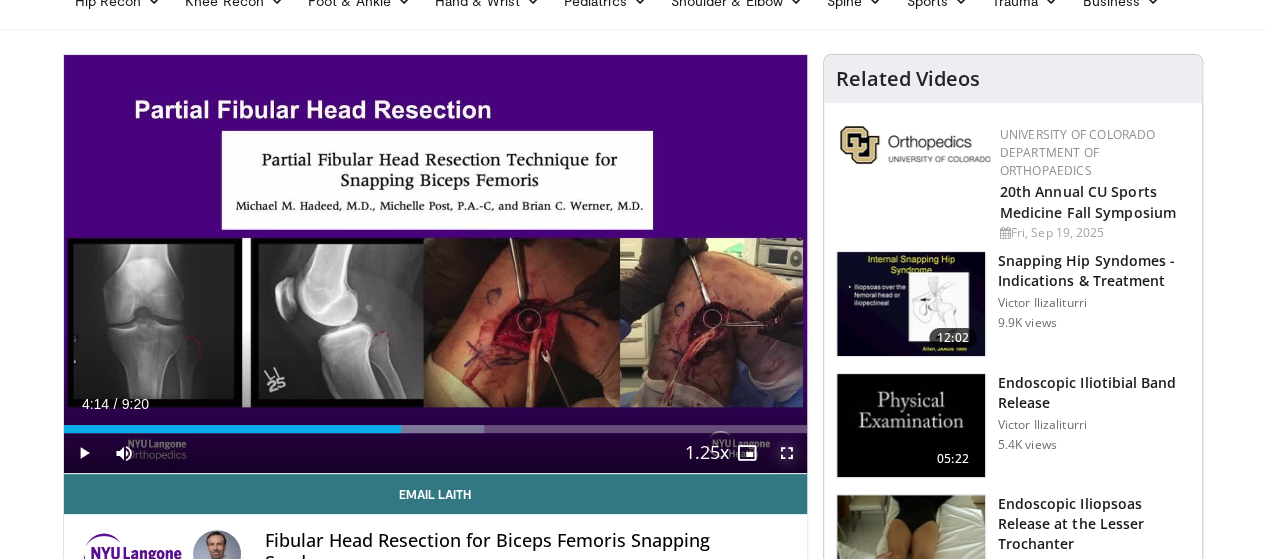 click at bounding box center (787, 453) 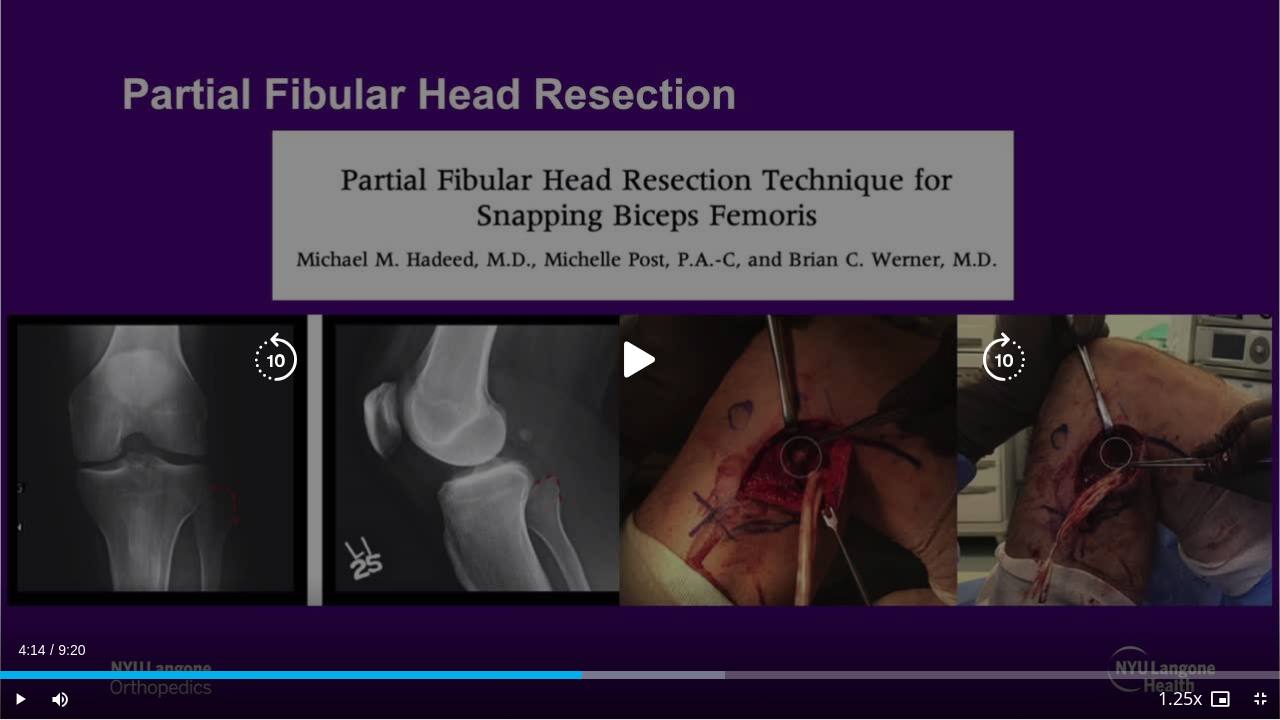 click at bounding box center (640, 360) 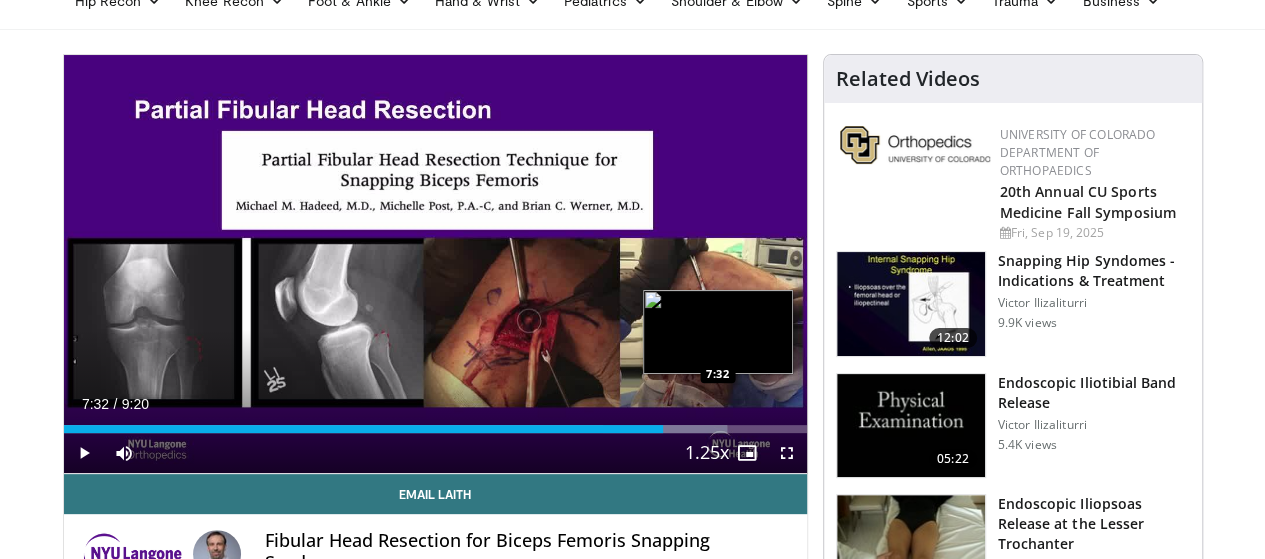 click on "Loaded :  89.35% 7:32 7:32" at bounding box center (435, 429) 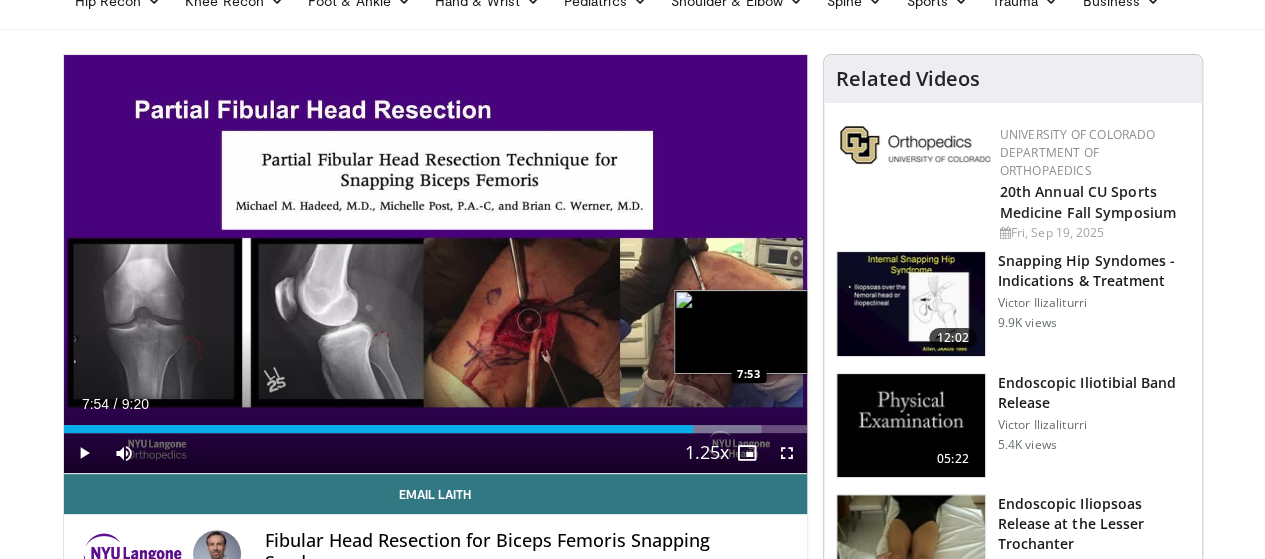 click on "Loaded :  93.85% 7:54 7:53" at bounding box center (435, 429) 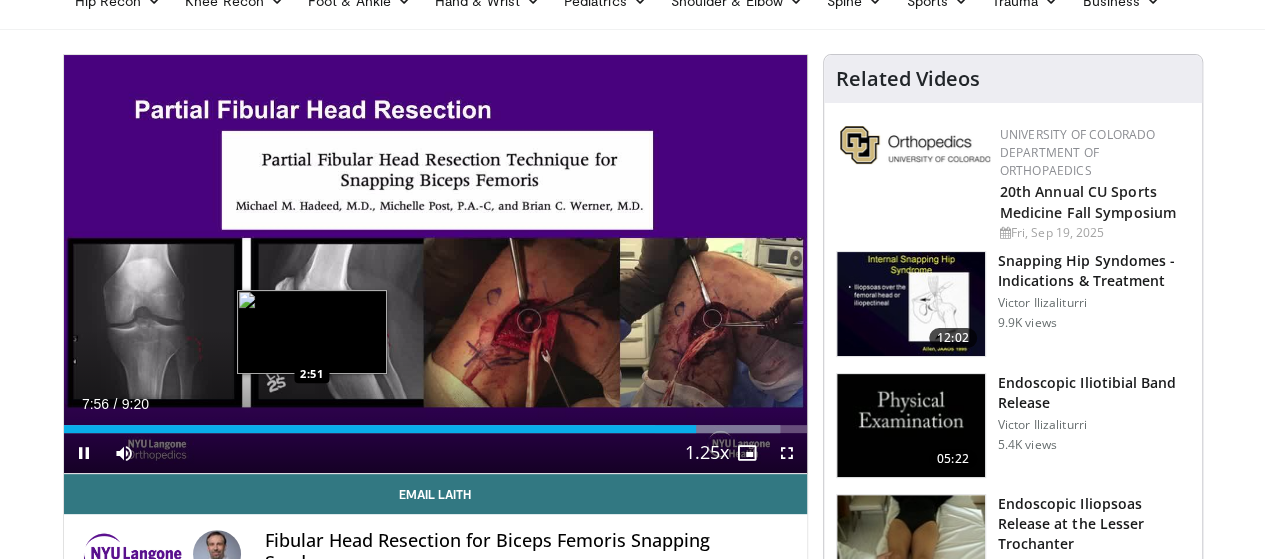 click on "Loaded :  96.50% 7:56 2:51" at bounding box center (435, 429) 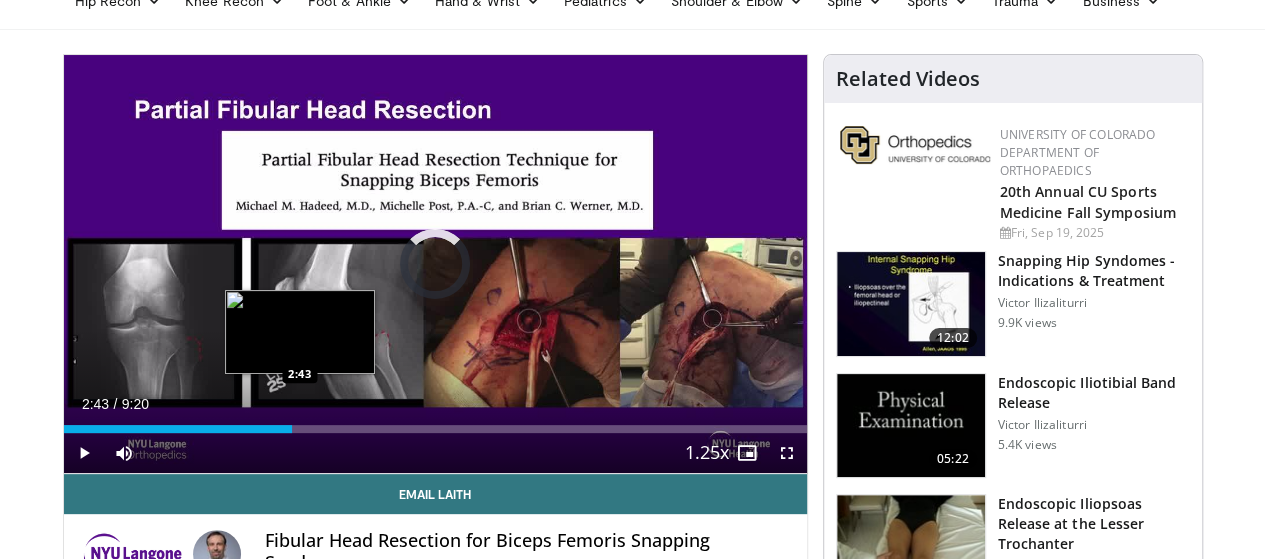 click on "2:52" at bounding box center [178, 429] 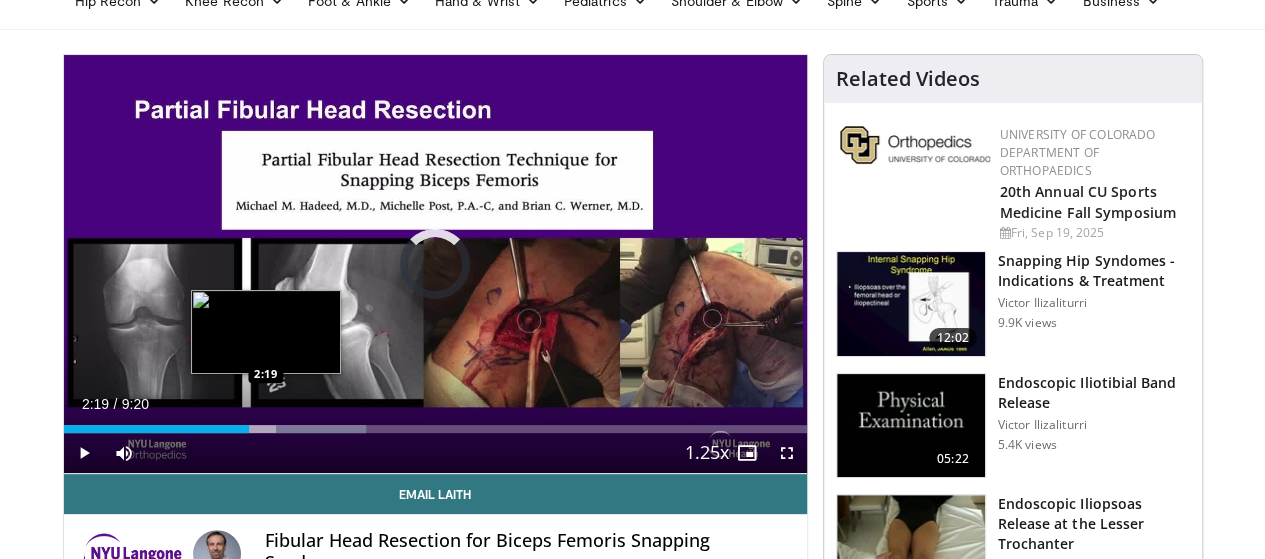 click on "2:19" at bounding box center [156, 429] 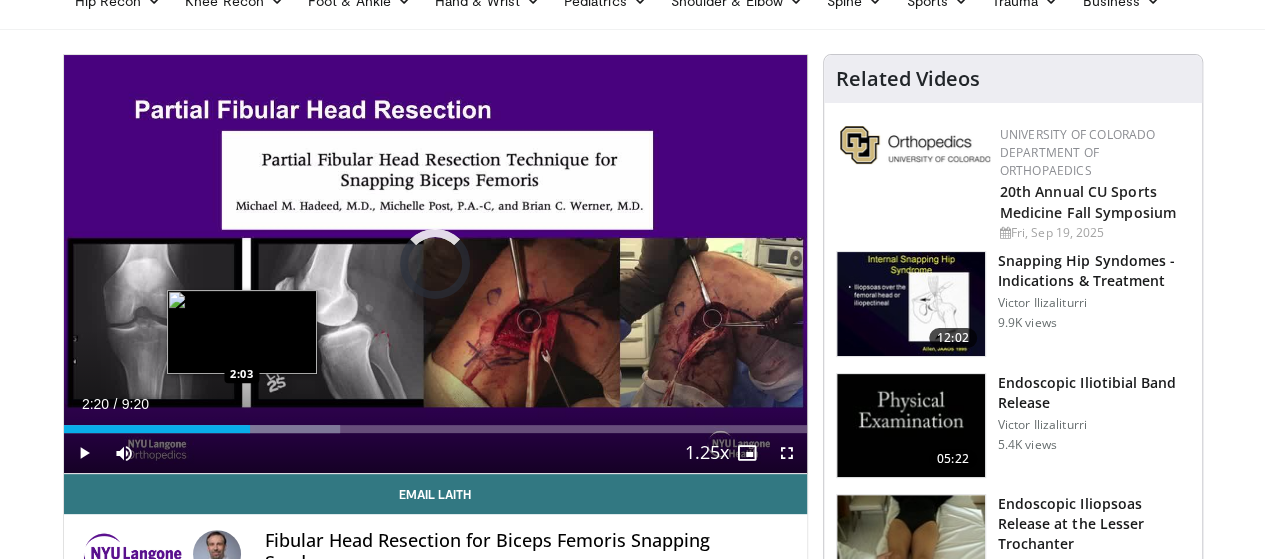 click on "2:20" at bounding box center (157, 429) 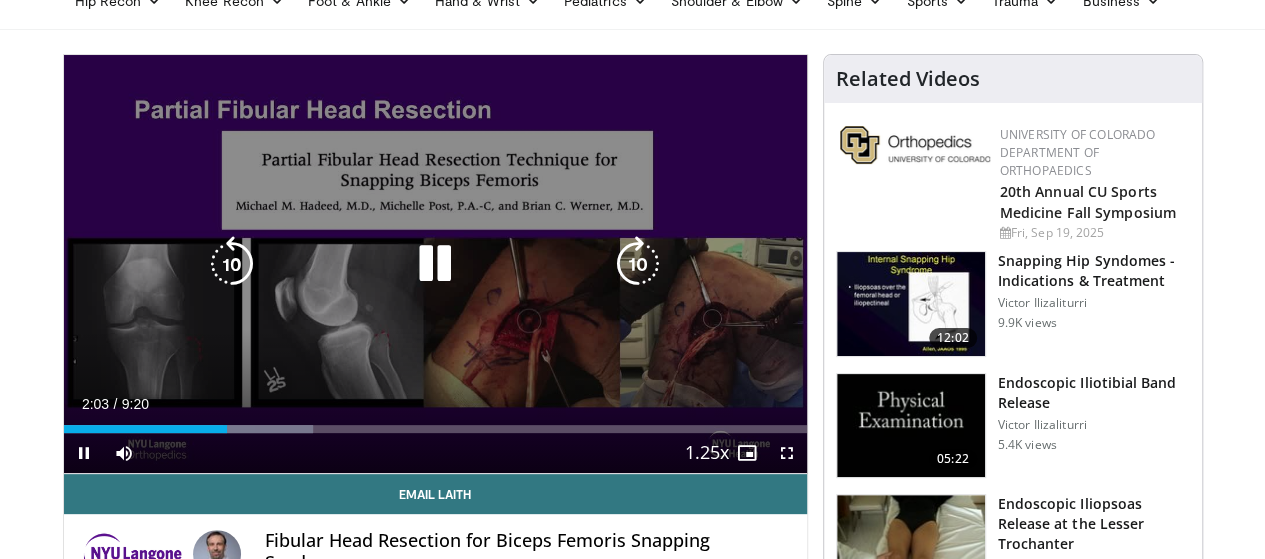 click at bounding box center [435, 264] 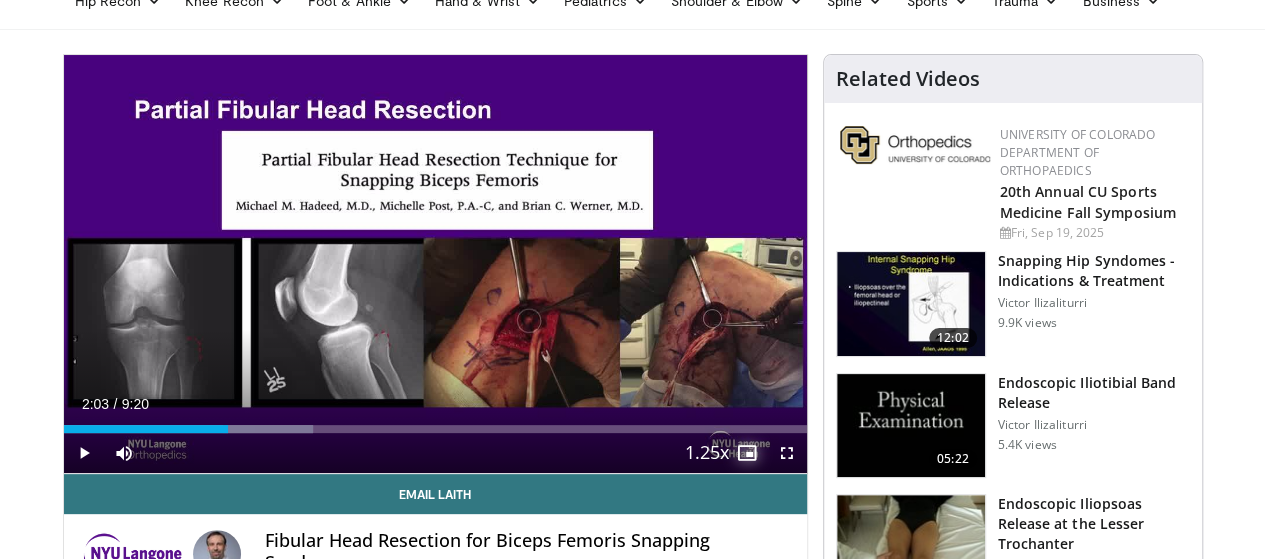 click at bounding box center [747, 453] 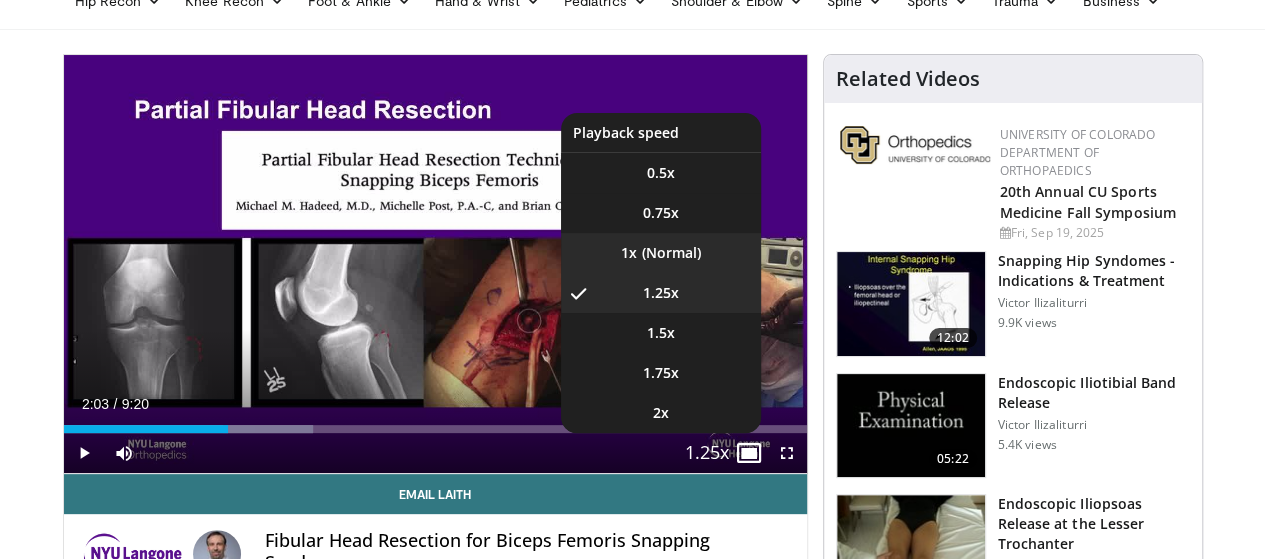click on "1x" at bounding box center (661, 253) 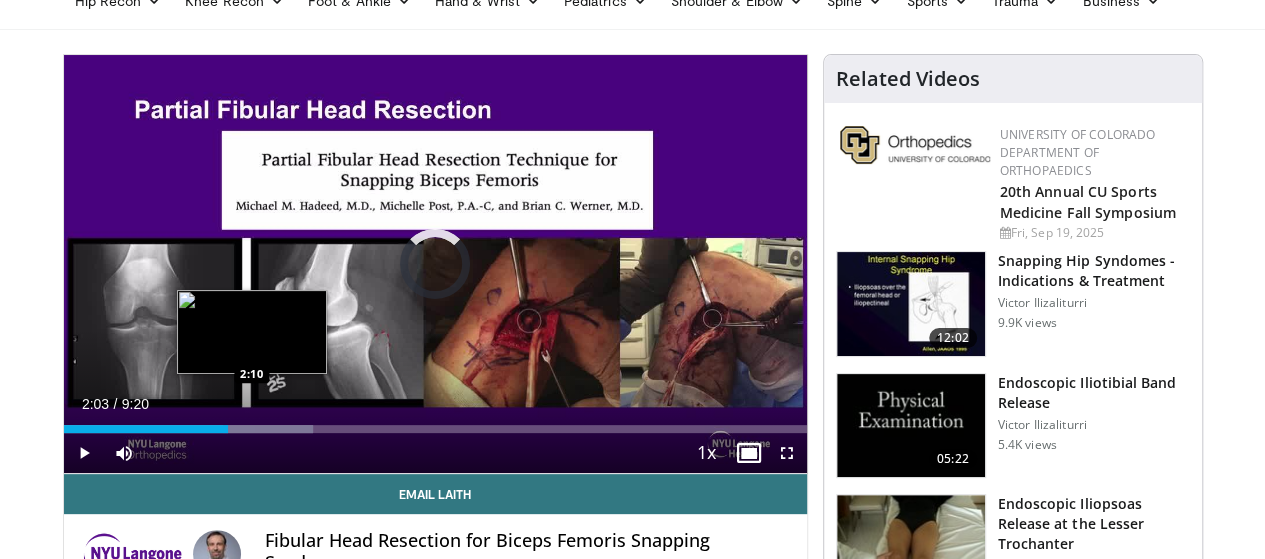 click at bounding box center (268, 429) 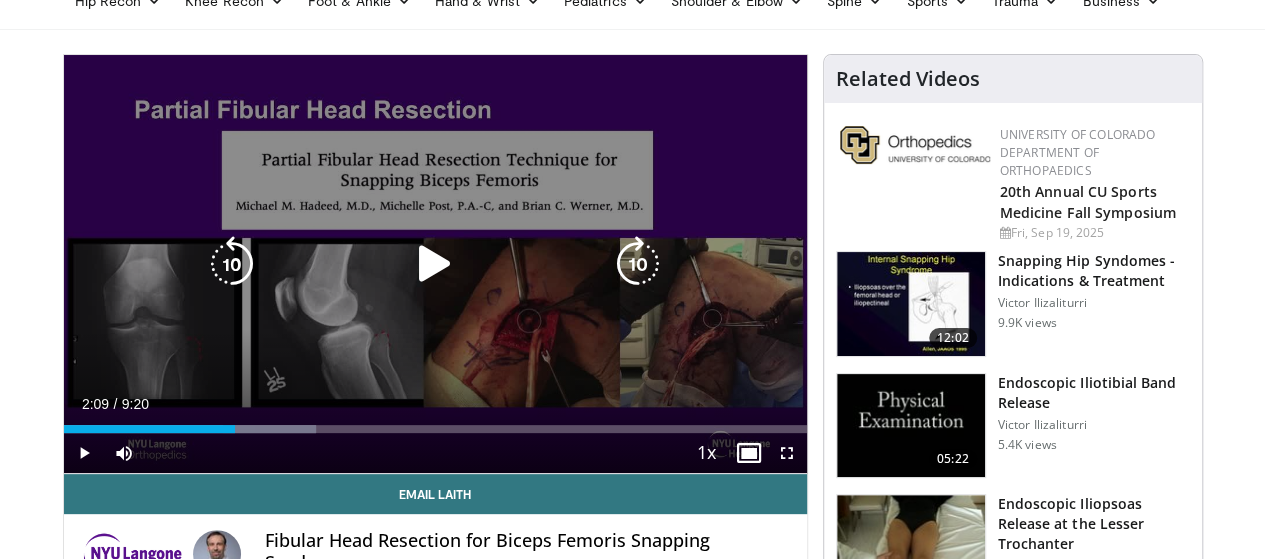 click at bounding box center [435, 264] 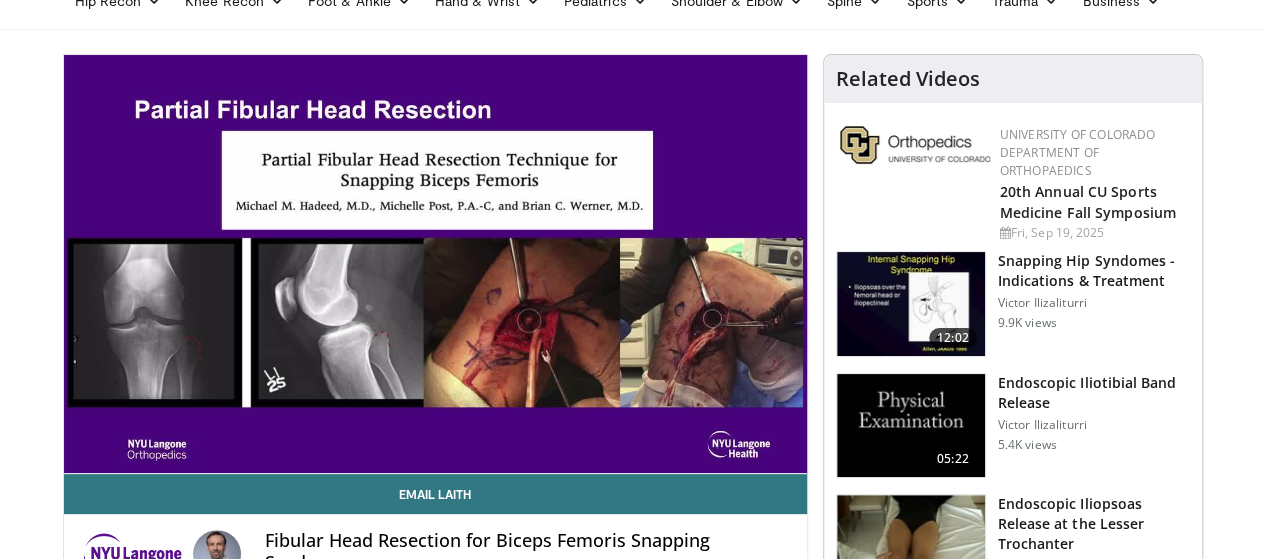 click on "Related Videos
University of Colorado Department of Orthopaedics
20th Annual CU Sports Medicine Fall Symposium
Fri, Sep 19, 2025
12:02
Snapping Hip Syndomes - Indications & Treatment
[FIRST] [LAST]
9.9K views" at bounding box center (1013, 1452) 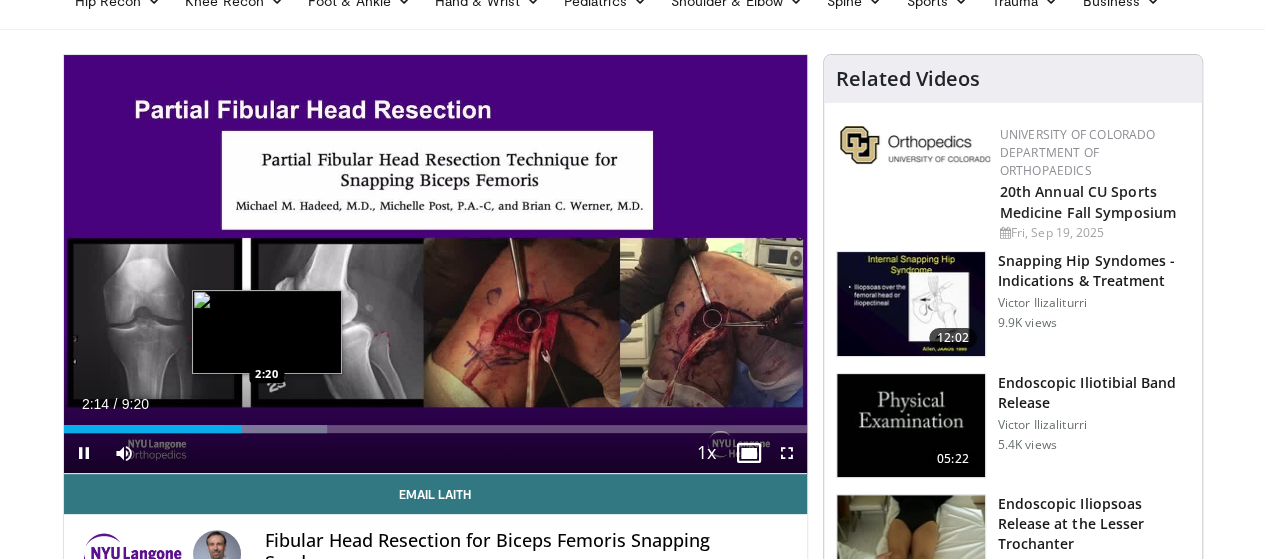 click at bounding box center (275, 429) 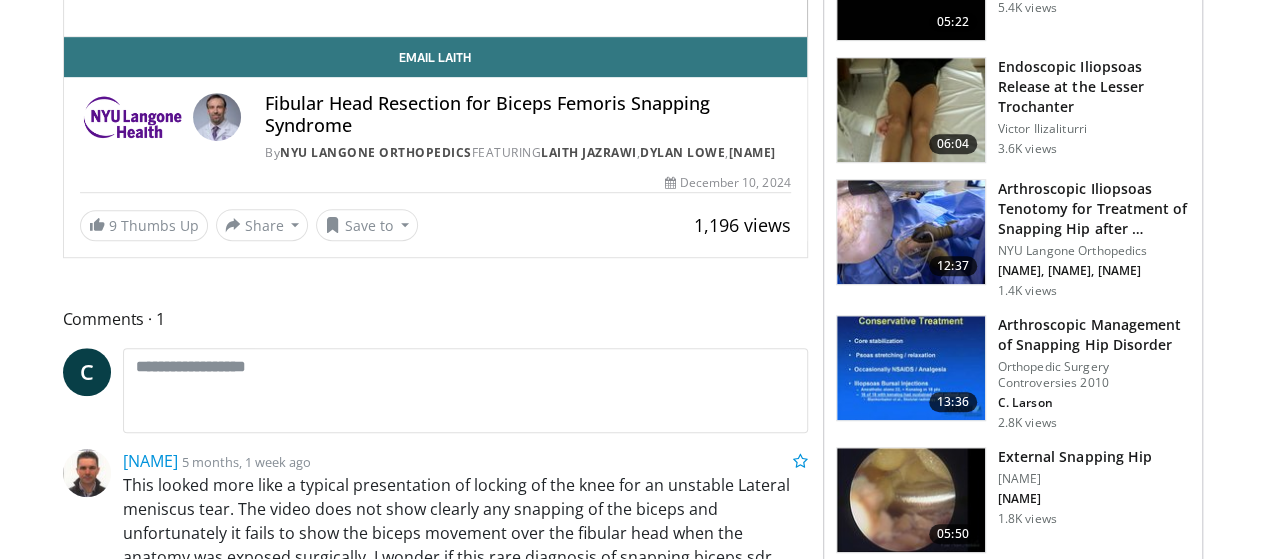 scroll, scrollTop: 100, scrollLeft: 0, axis: vertical 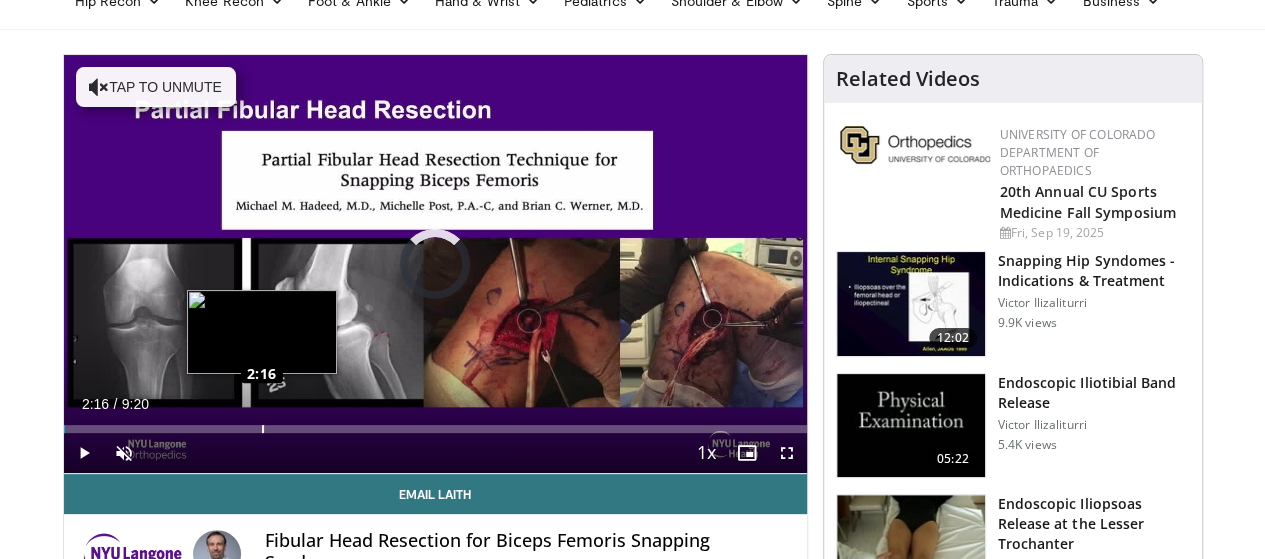click on "Loaded :  0.00% 0:00 2:16" at bounding box center [435, 423] 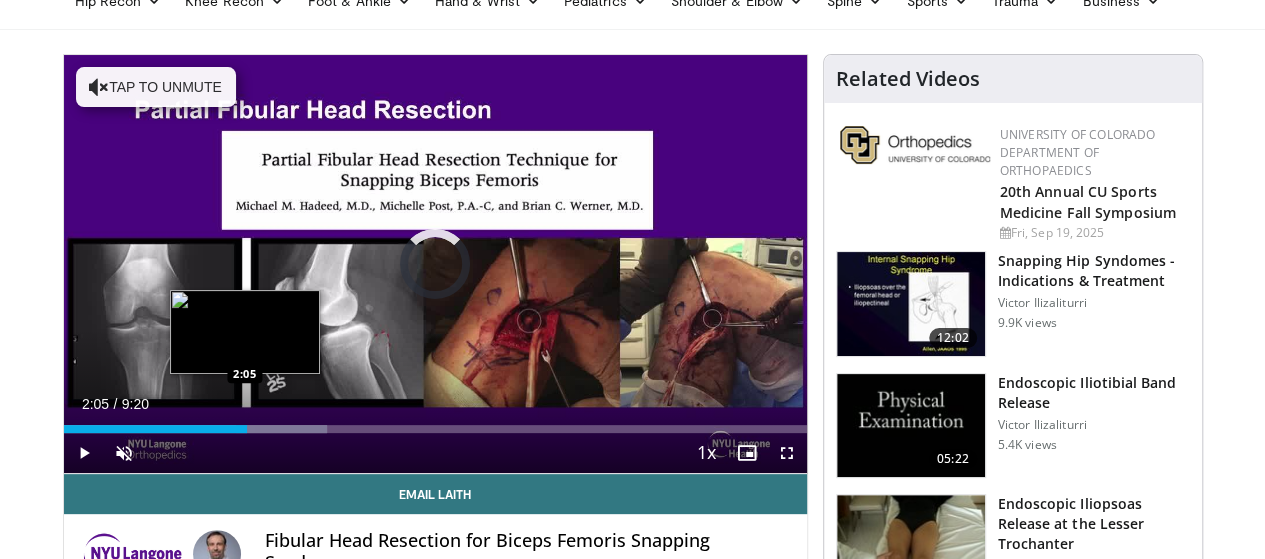 click on "2:17" at bounding box center (155, 429) 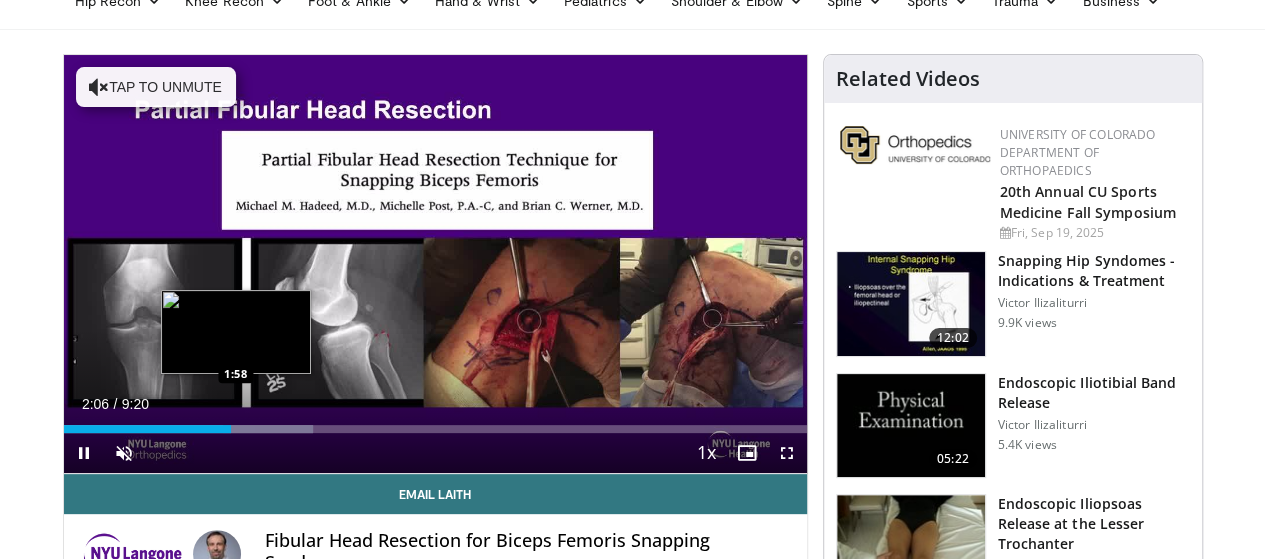 click on "Loaded :  33.64% 2:06 1:58" at bounding box center (435, 429) 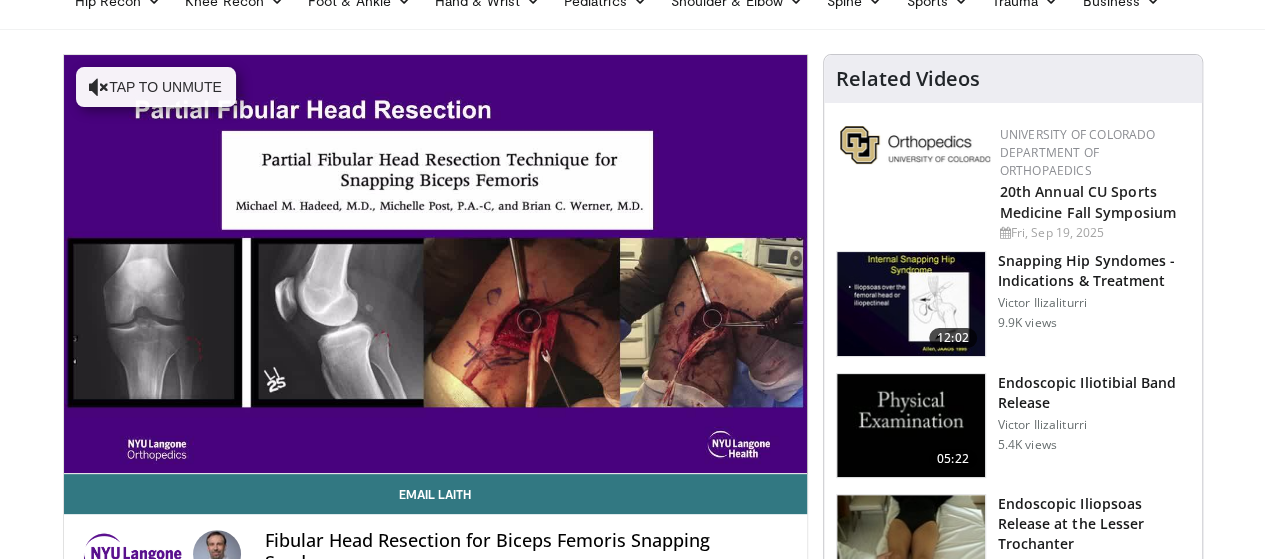 click on "**********" at bounding box center (443, 1452) 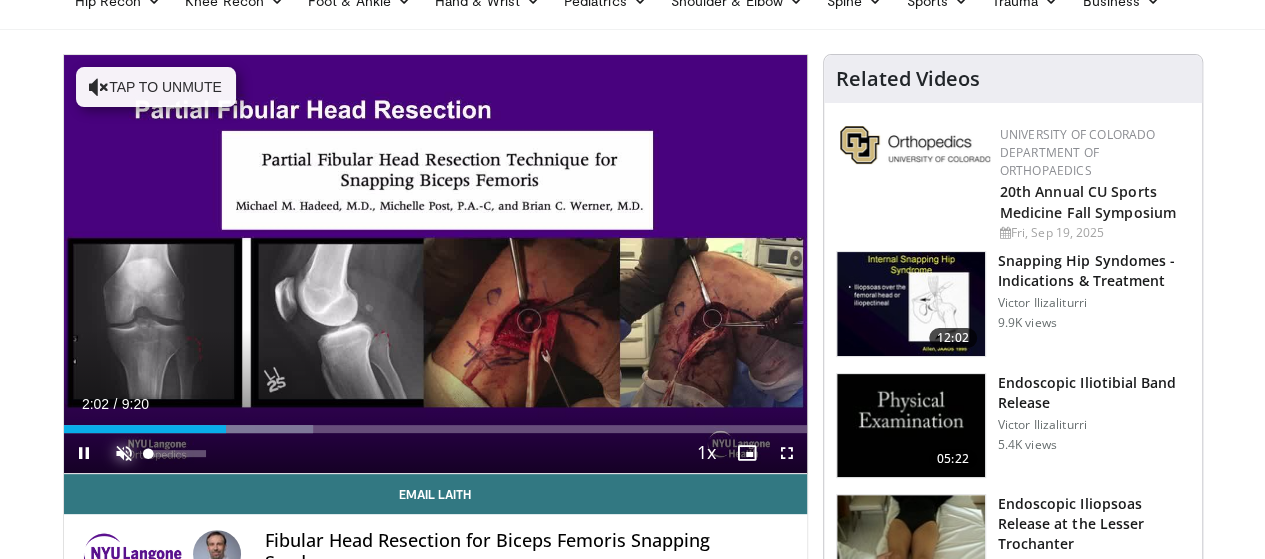 click at bounding box center [124, 453] 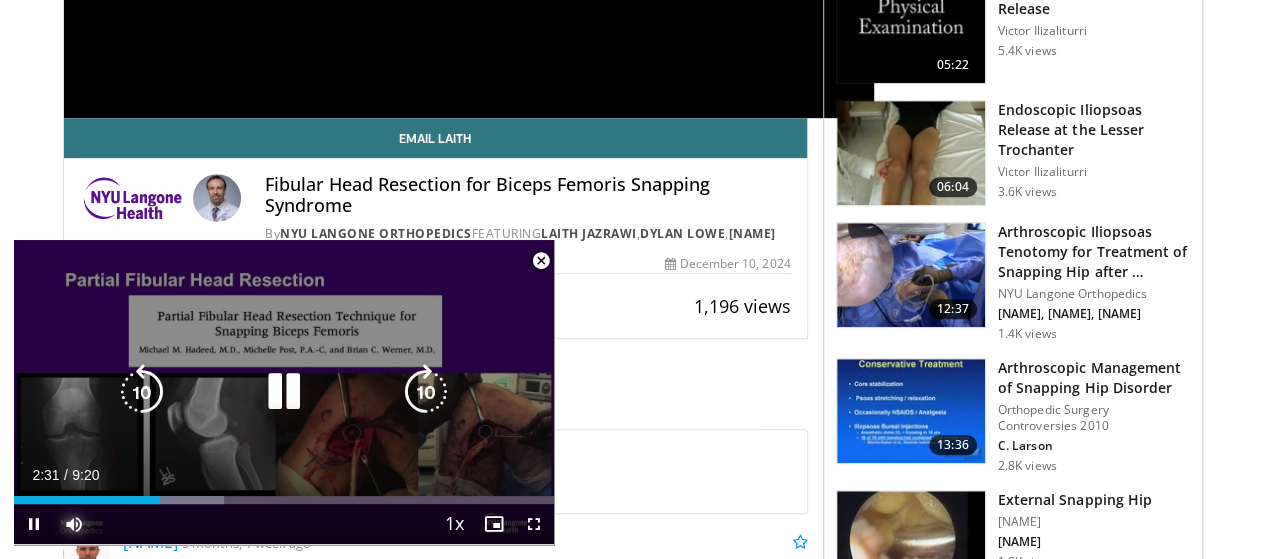 scroll, scrollTop: 400, scrollLeft: 0, axis: vertical 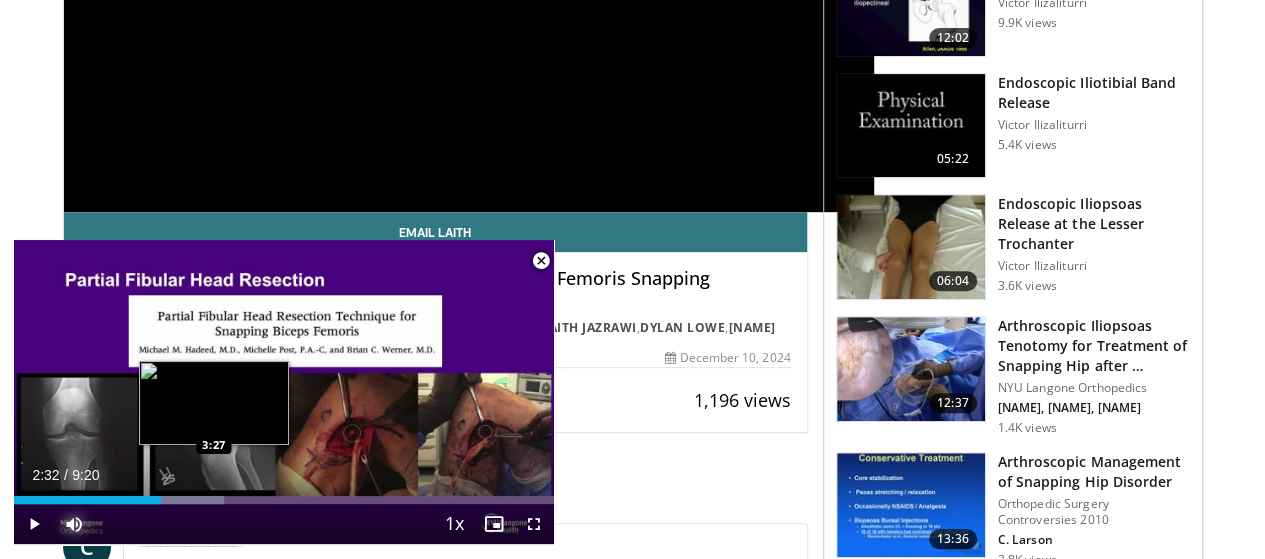 click on "Loaded :  38.95% 2:32 3:27" at bounding box center (284, 500) 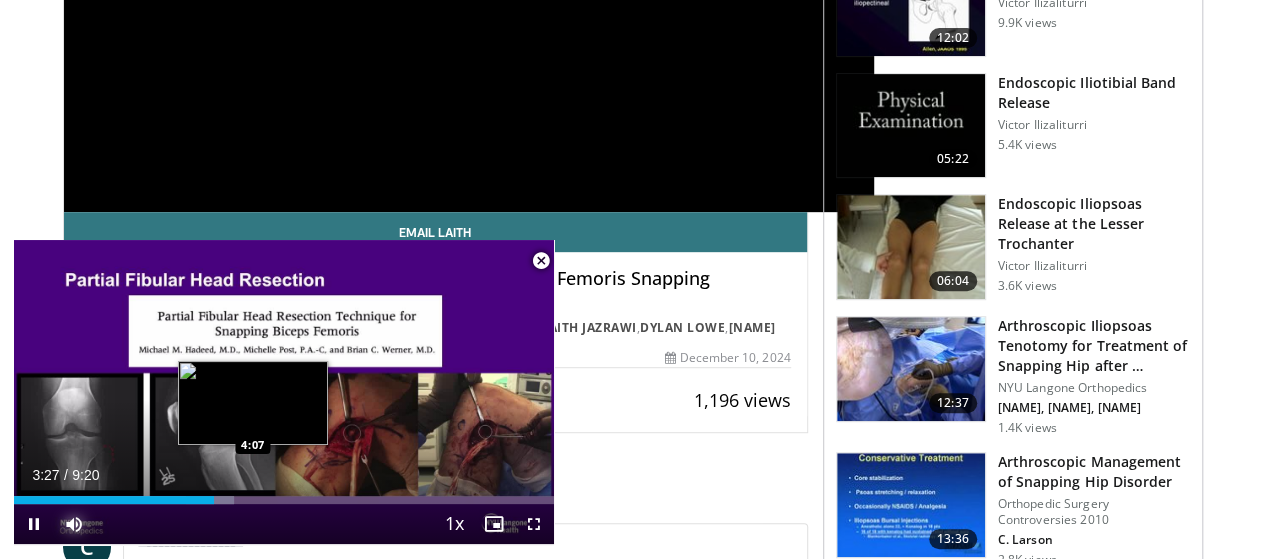 drag, startPoint x: 254, startPoint y: 500, endPoint x: 266, endPoint y: 500, distance: 12 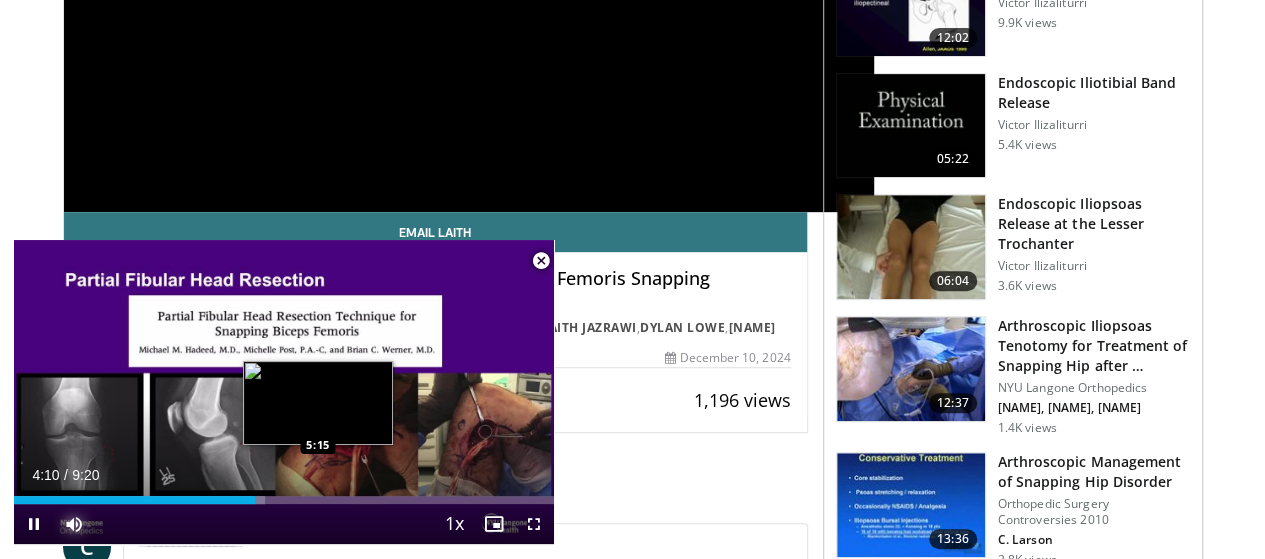 click at bounding box center [319, 500] 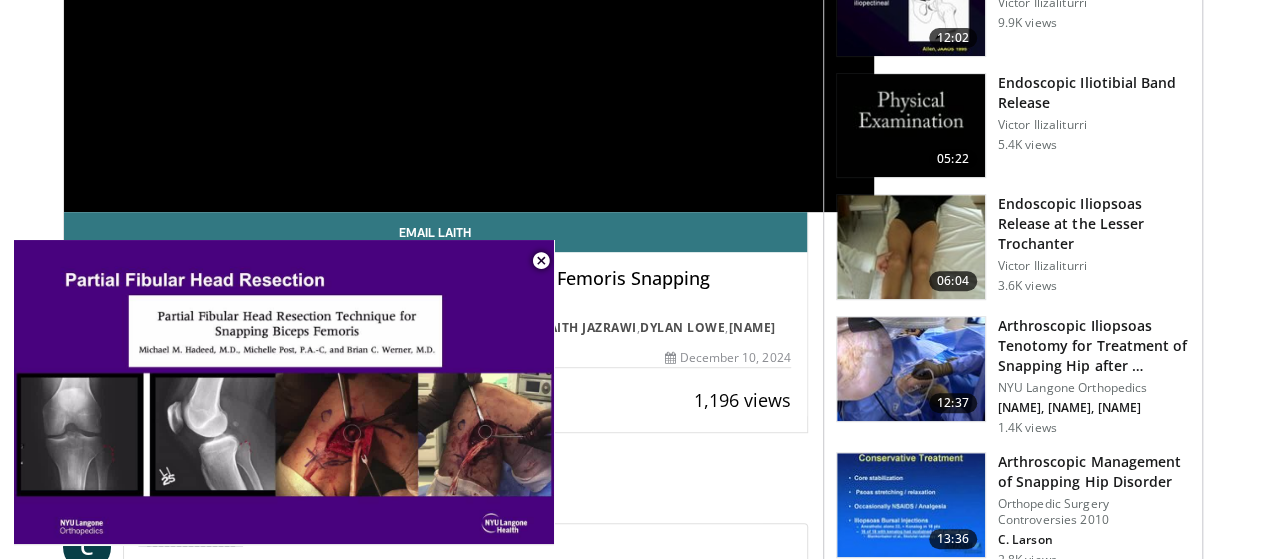 click on "Related Videos
University of Colorado Department of Orthopaedics
20th Annual CU Sports Medicine Fall Symposium
Fri, Sep 19, 2025
12:02
Snapping Hip Syndomes - Indications & Treatment
[FIRST] [LAST]
9.9K views" at bounding box center (1013, 1152) 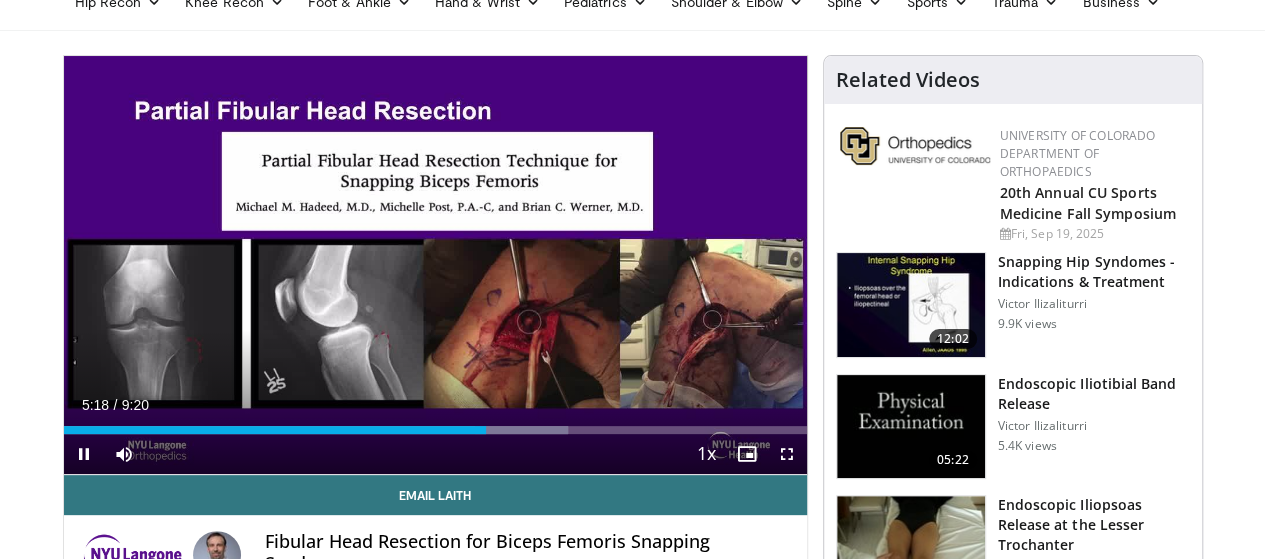 scroll, scrollTop: 100, scrollLeft: 0, axis: vertical 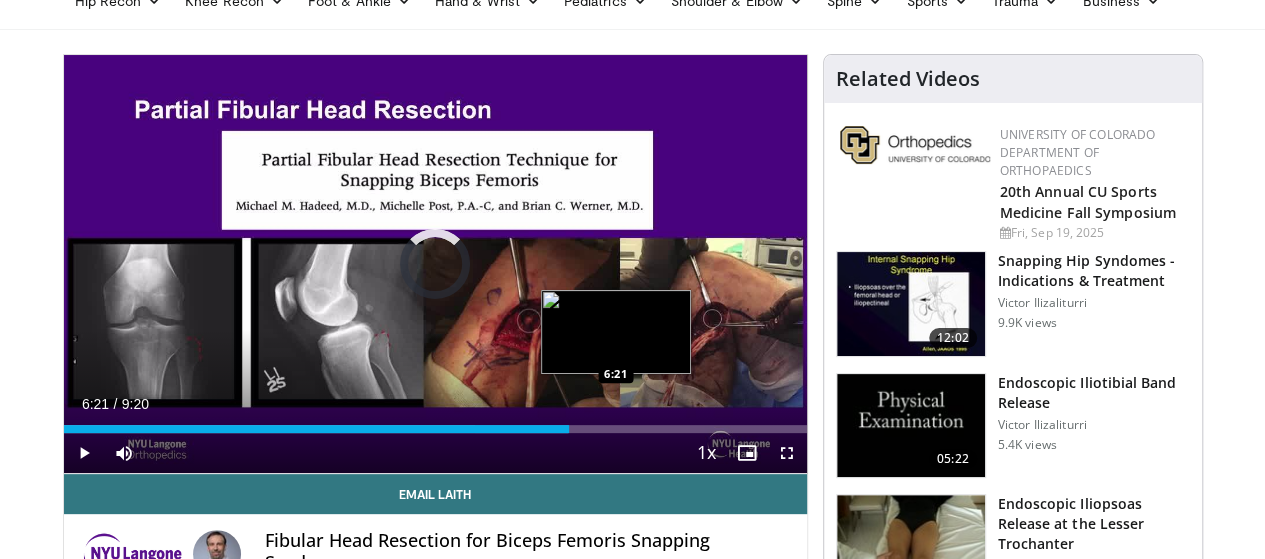click on "Loaded :  67.91% 6:21 6:21" at bounding box center [435, 429] 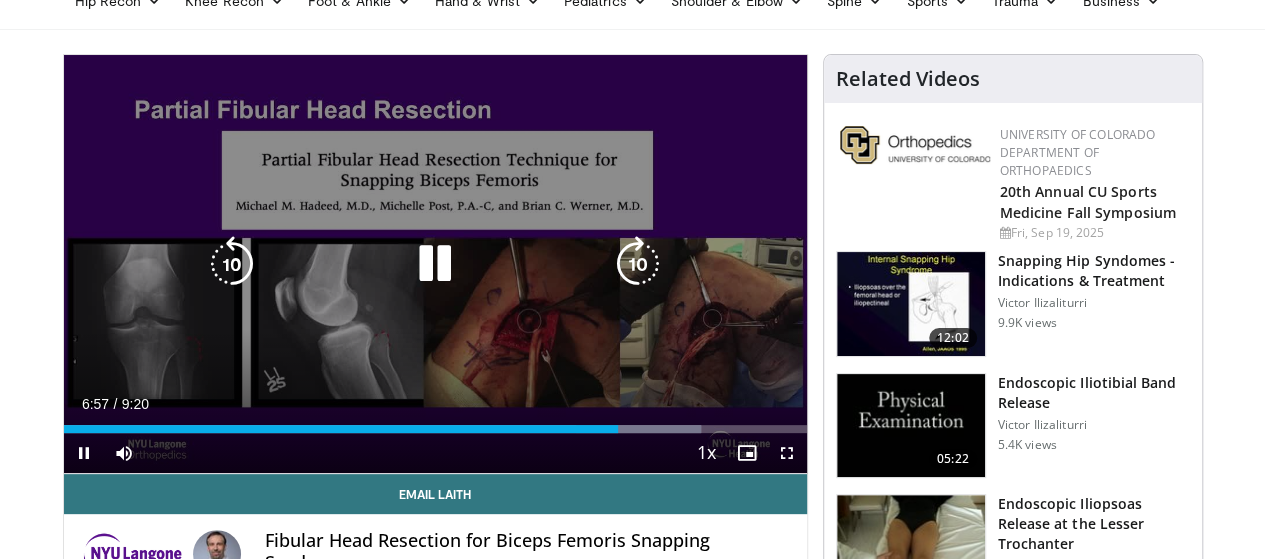 click at bounding box center (435, 264) 